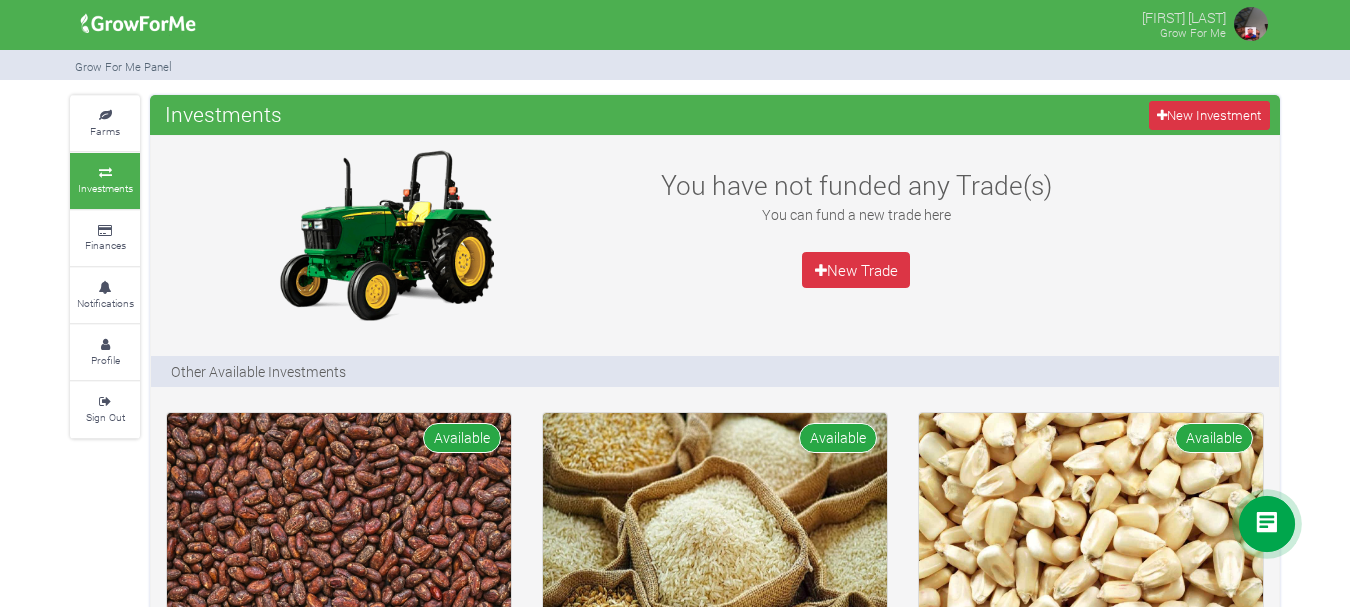 scroll, scrollTop: 200, scrollLeft: 0, axis: vertical 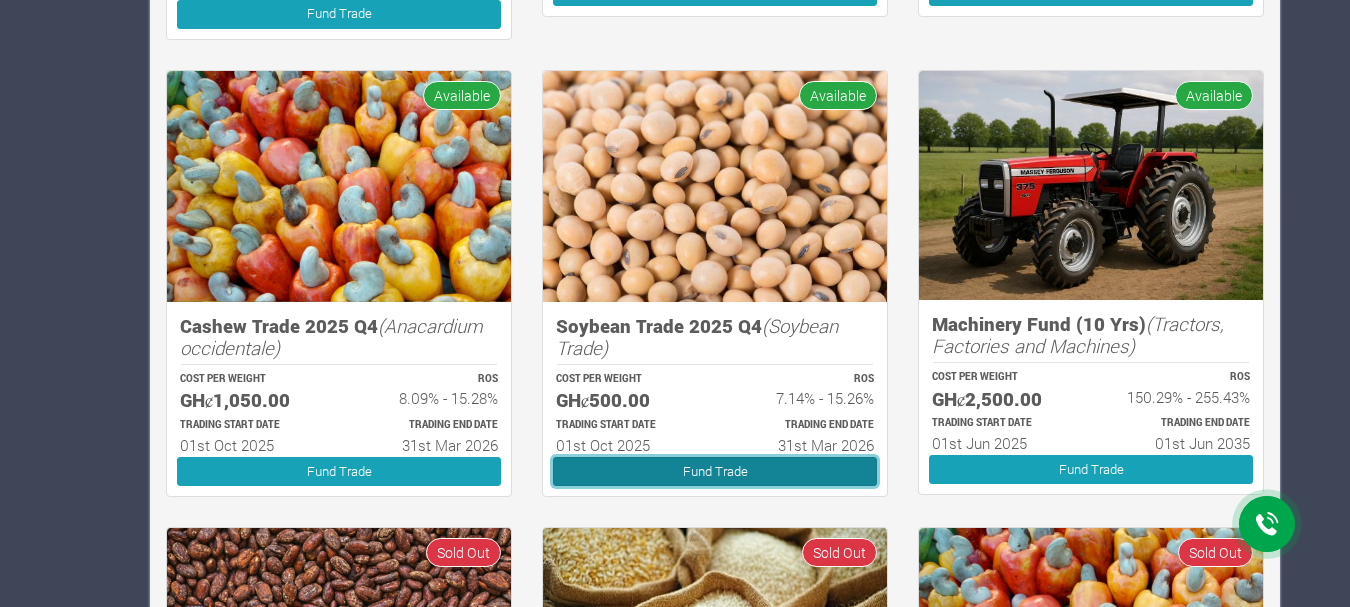 click on "Fund Trade" at bounding box center [715, 471] 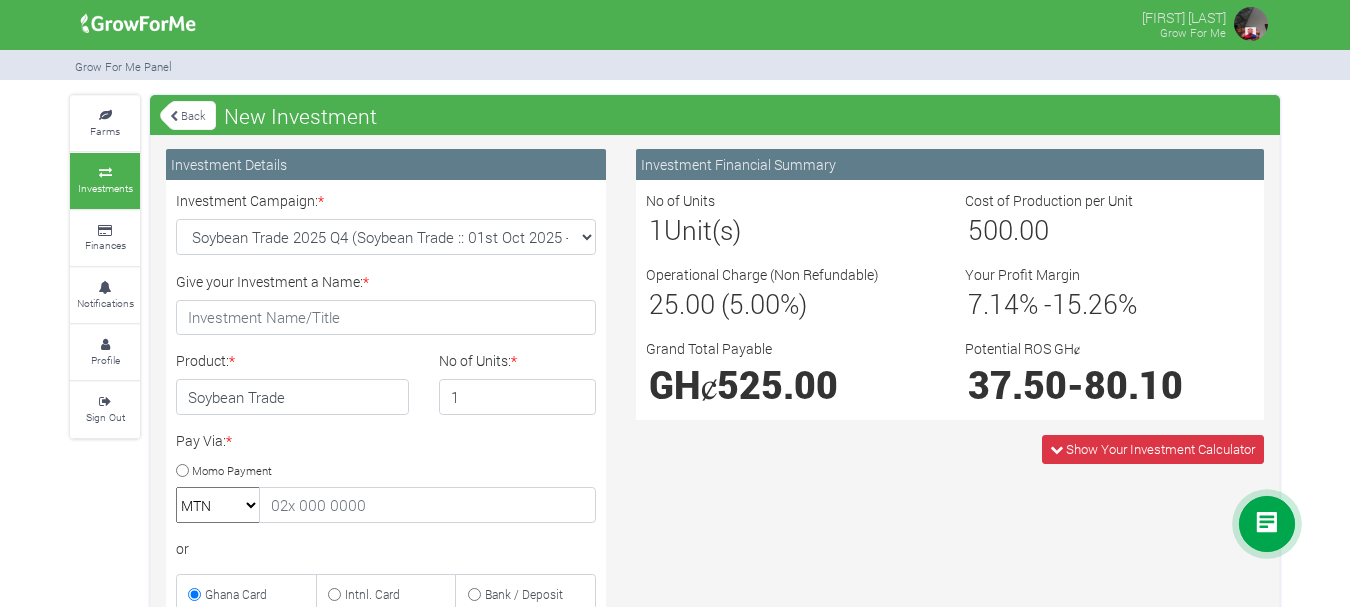 scroll, scrollTop: 0, scrollLeft: 0, axis: both 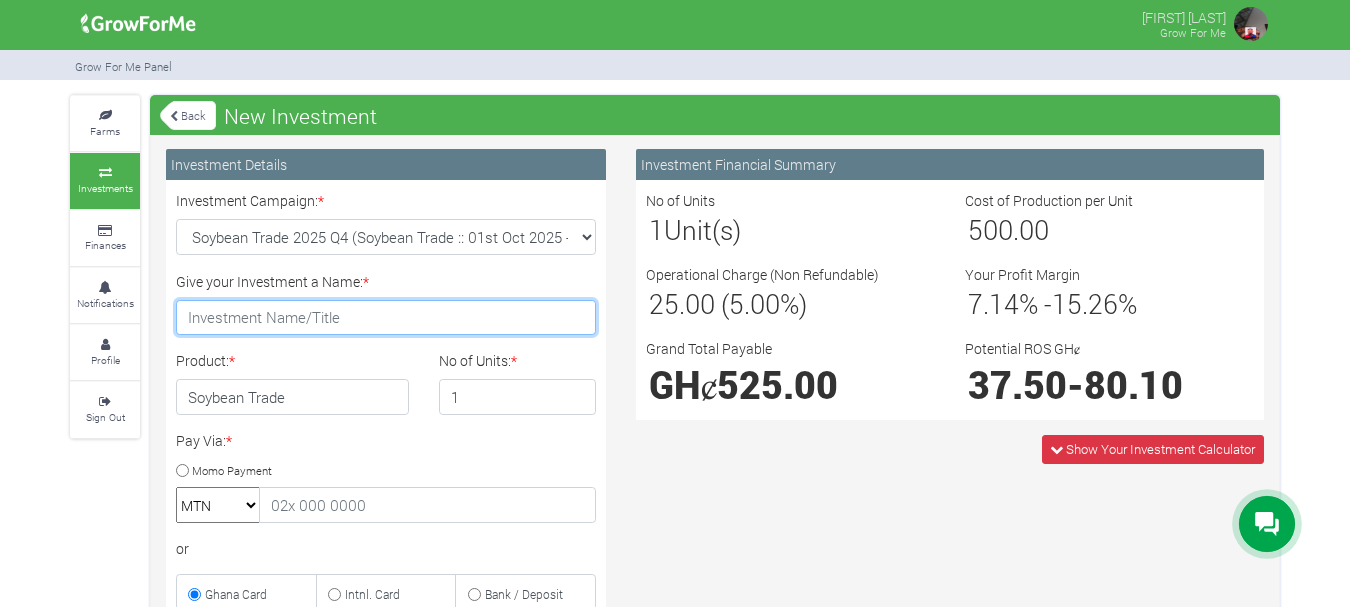 click on "Give your Investment a Name:  *" at bounding box center [386, 318] 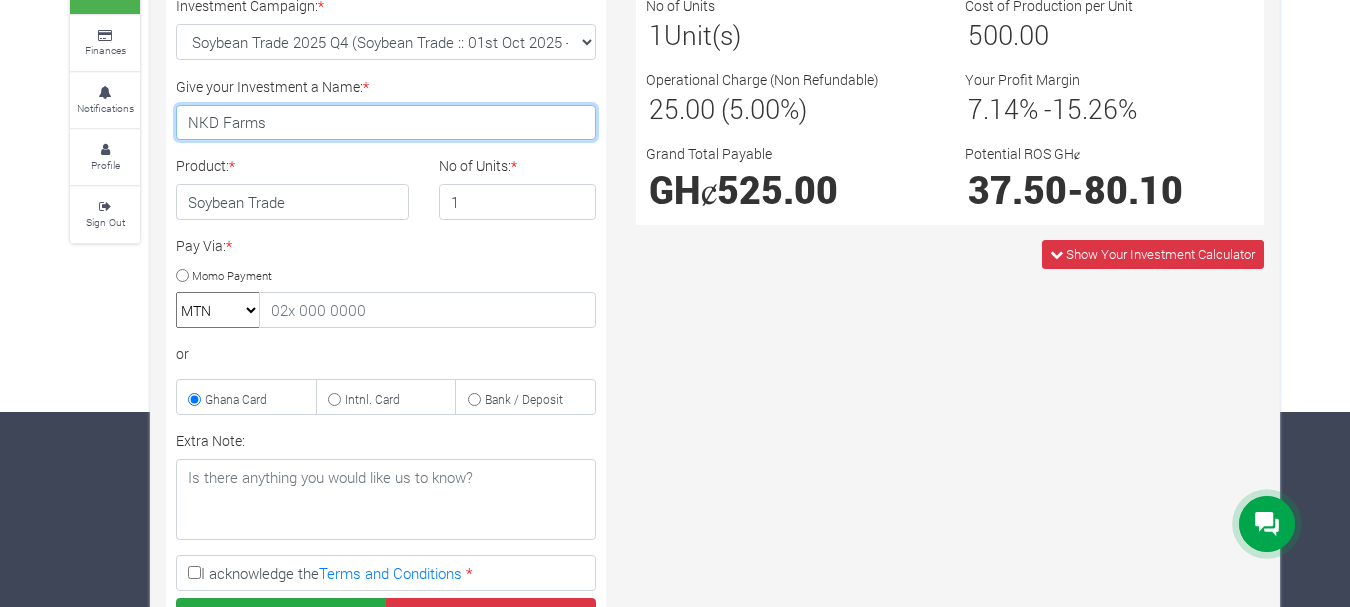 scroll, scrollTop: 200, scrollLeft: 0, axis: vertical 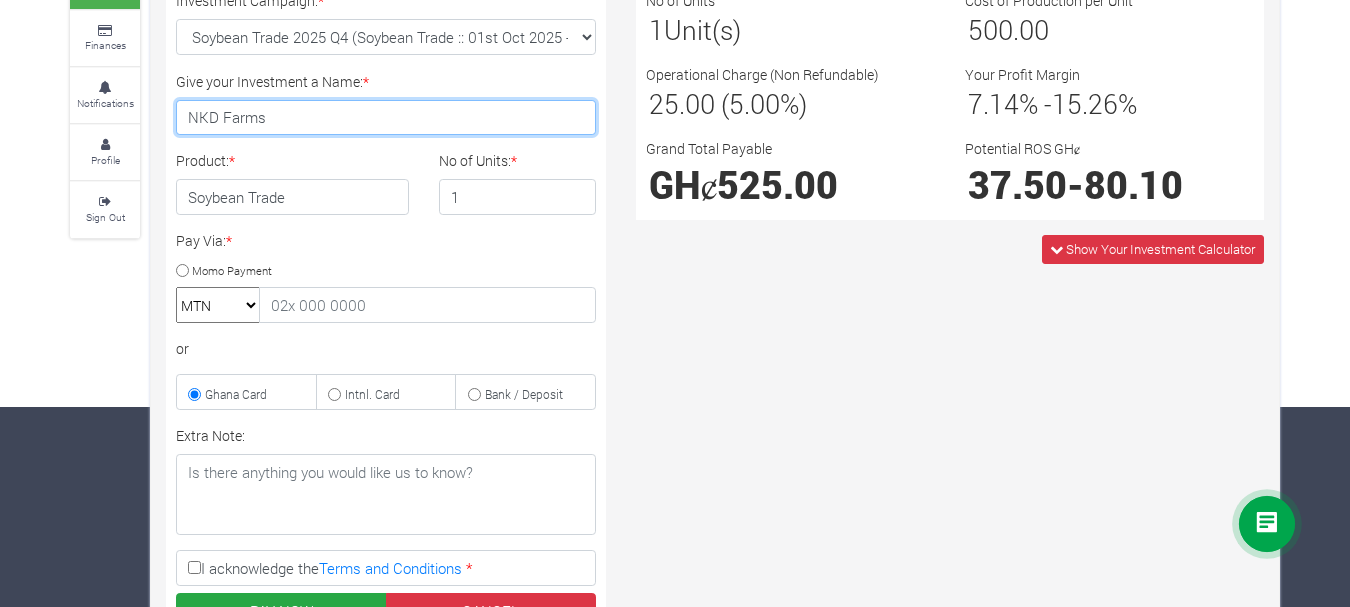 type on "NKD Farms" 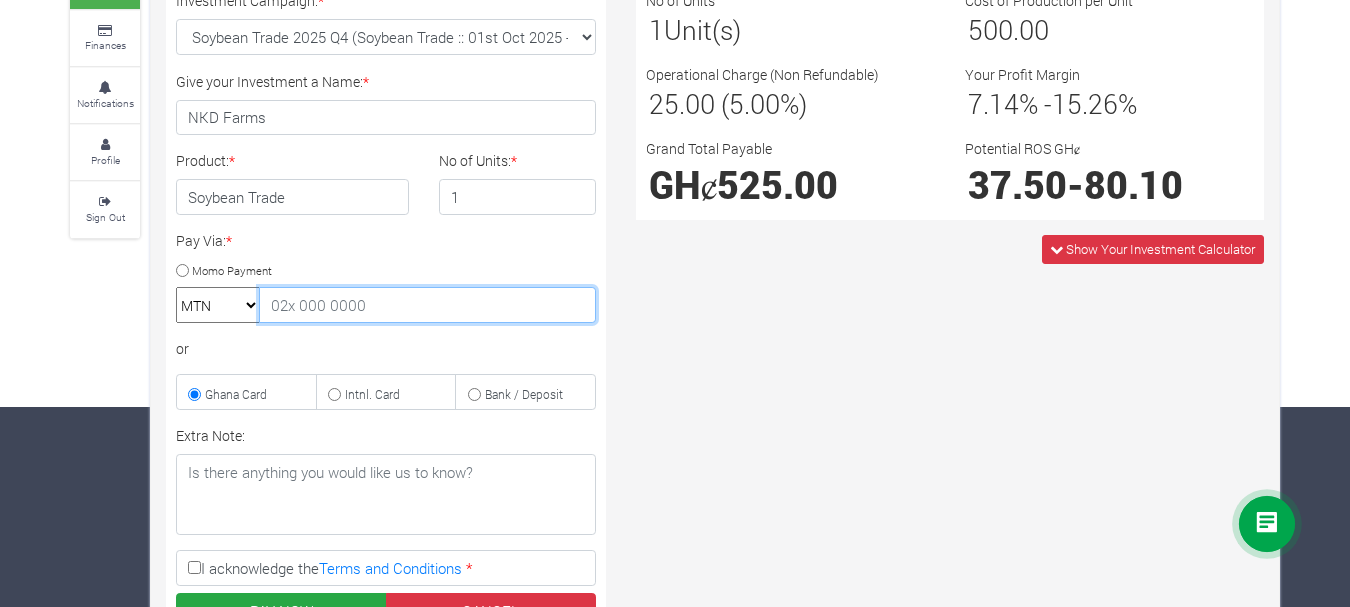 click at bounding box center [427, 305] 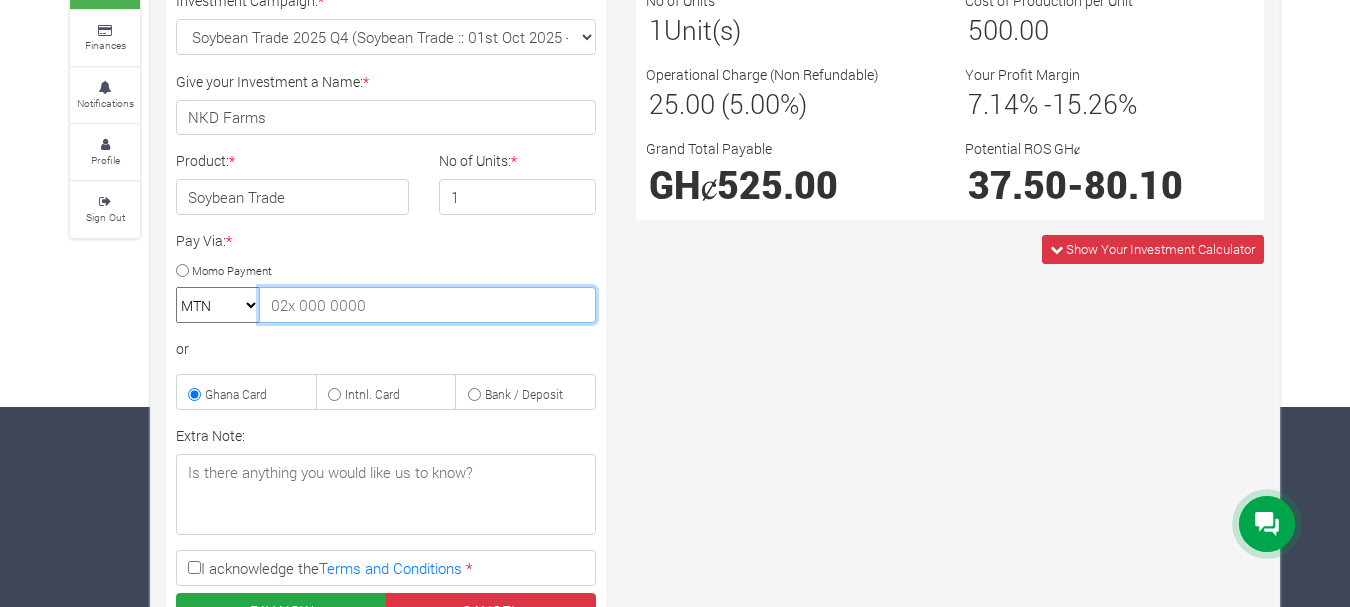 type on "0" 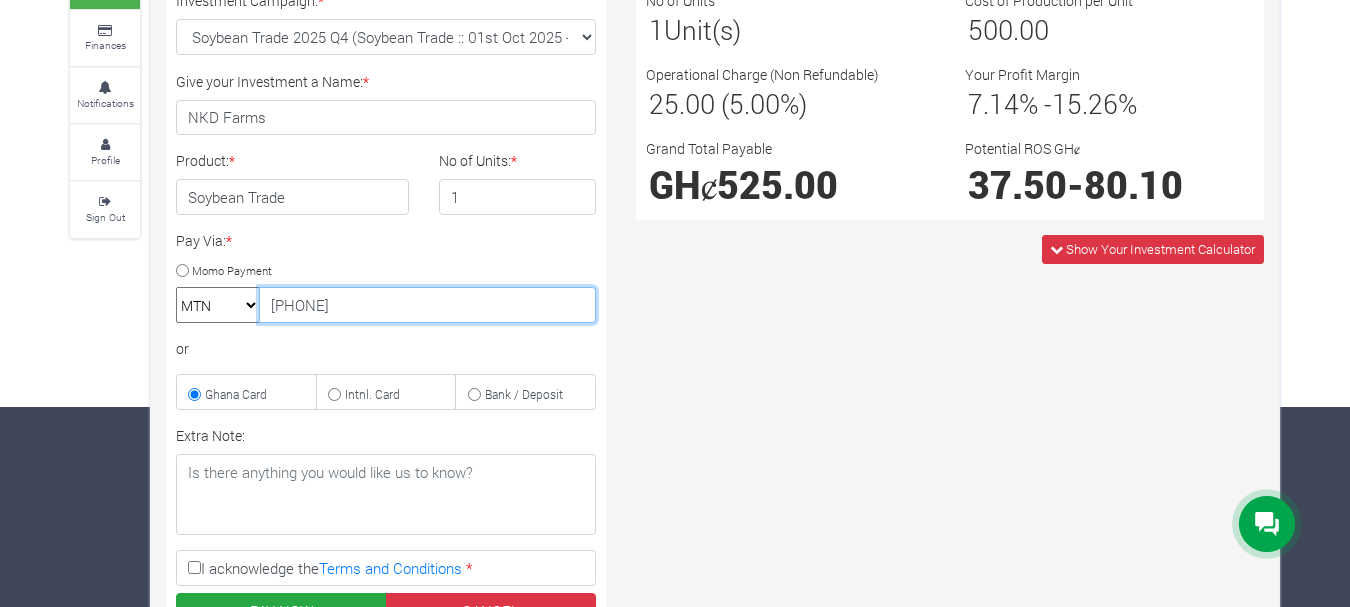 type on "0556042510" 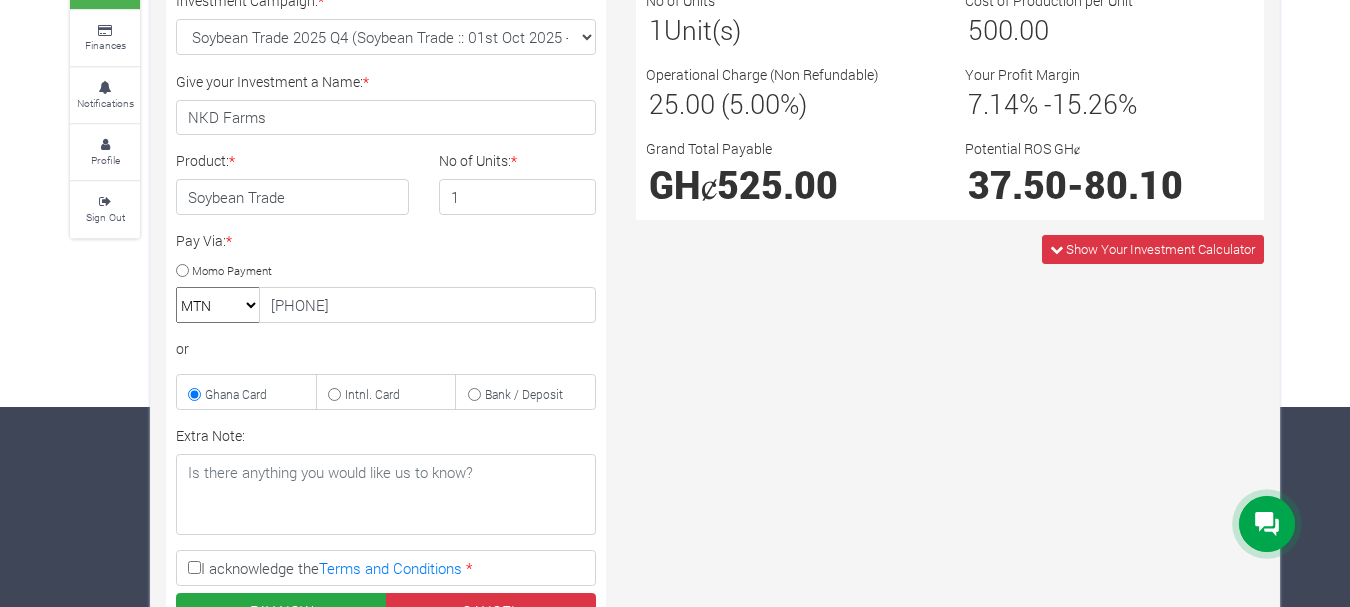 click on "Momo Payment" at bounding box center (182, 270) 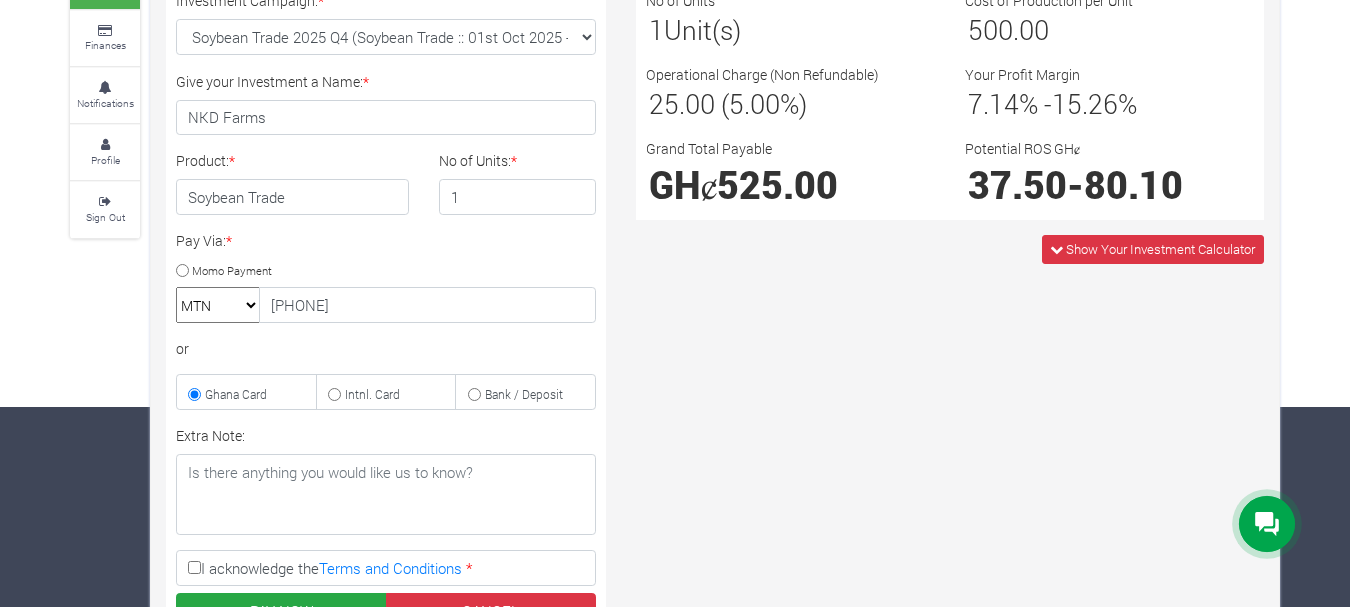 radio on "true" 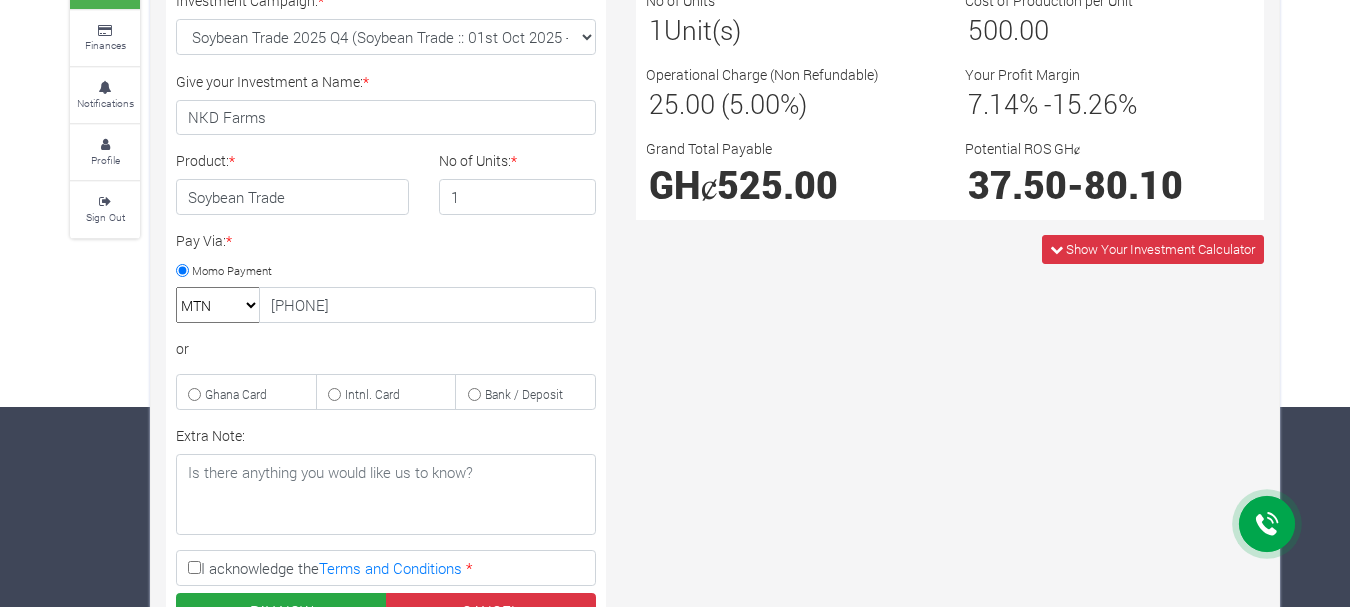 click on "Momo Payment" at bounding box center [182, 270] 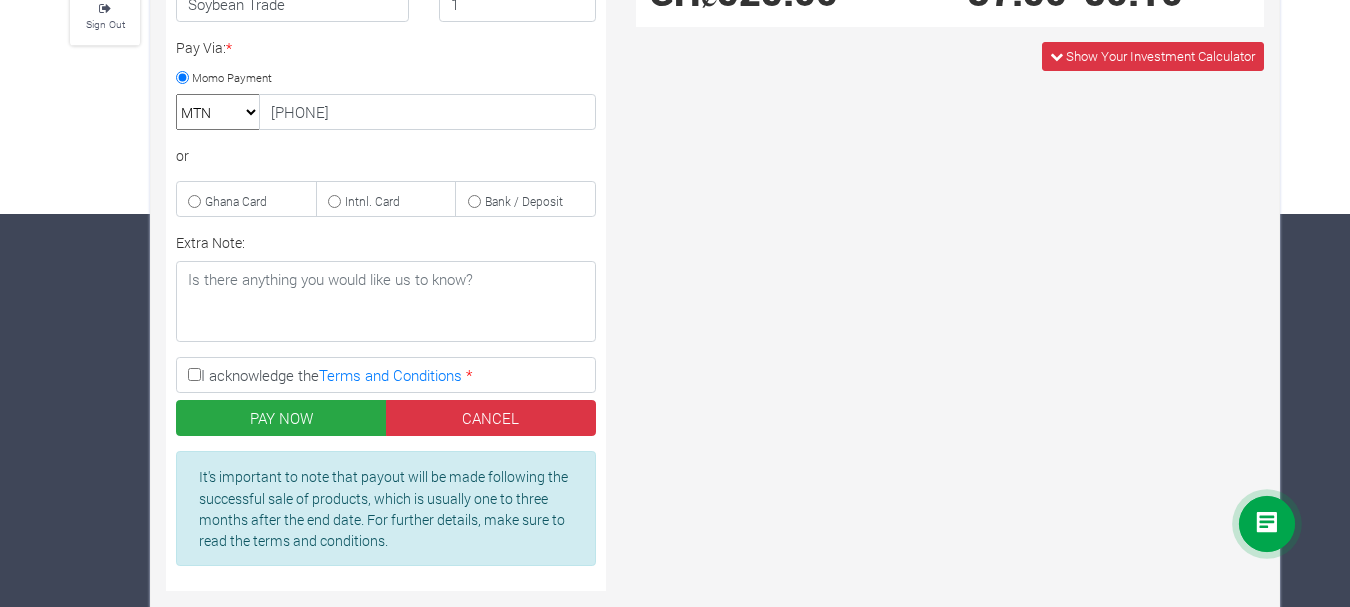 scroll, scrollTop: 400, scrollLeft: 0, axis: vertical 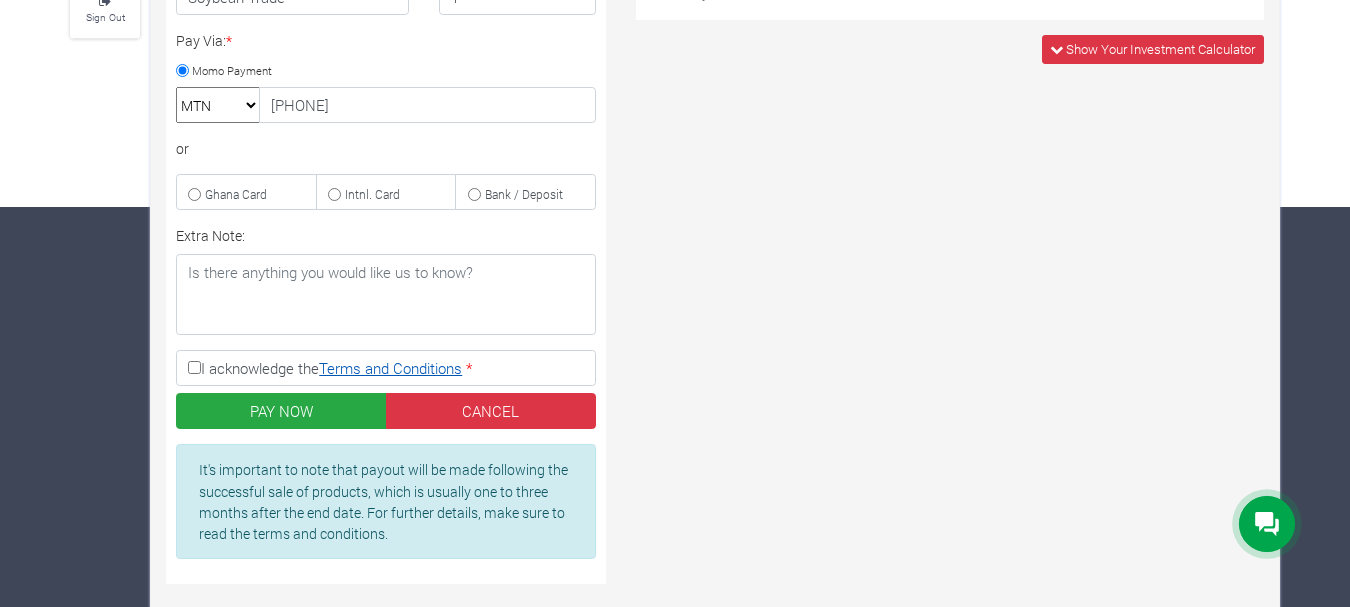 click on "Terms and Conditions" at bounding box center [390, 368] 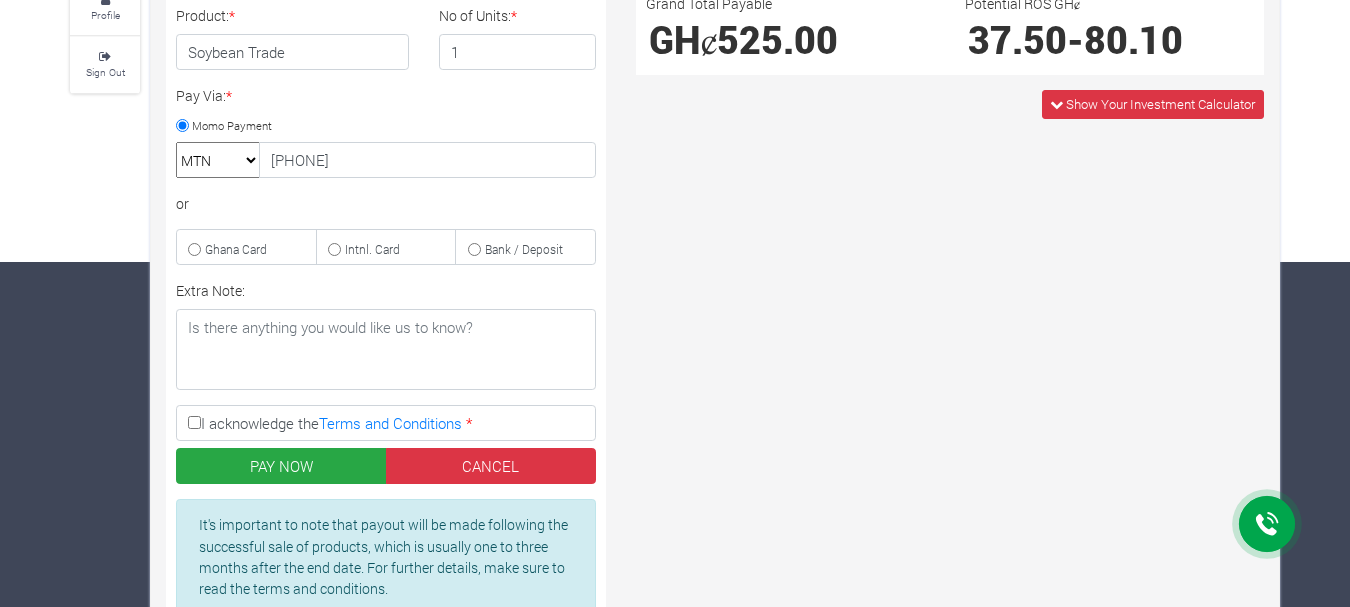 scroll, scrollTop: 447, scrollLeft: 0, axis: vertical 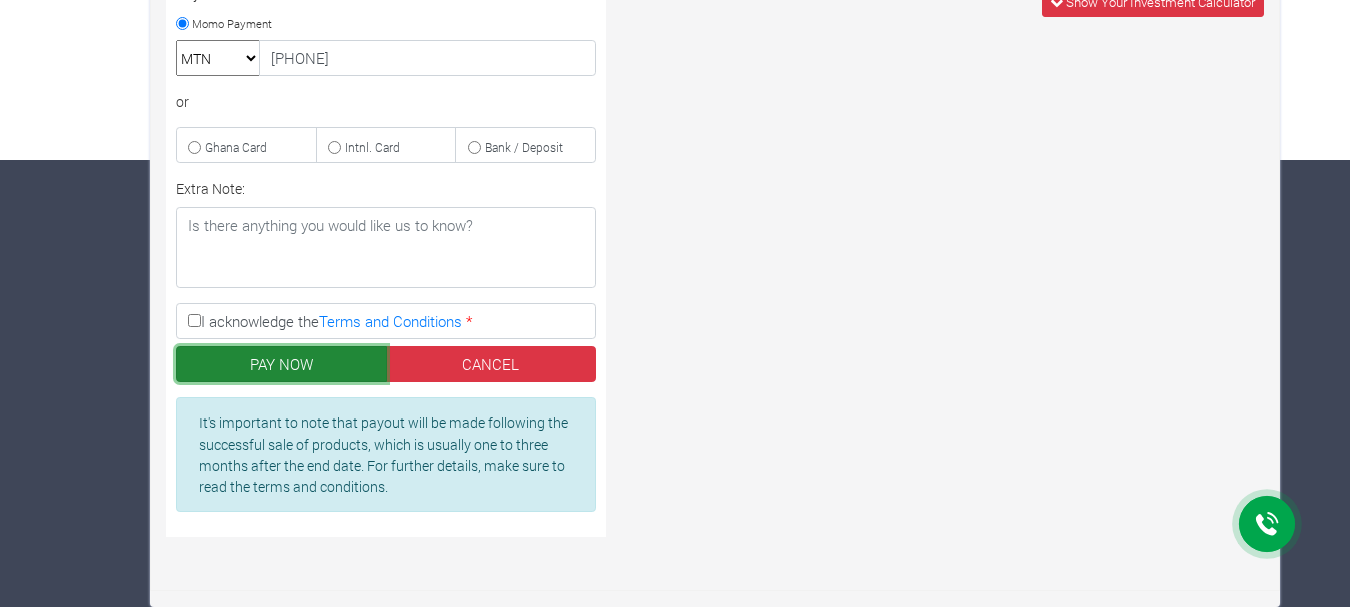 click on "PAY NOW" at bounding box center [281, 364] 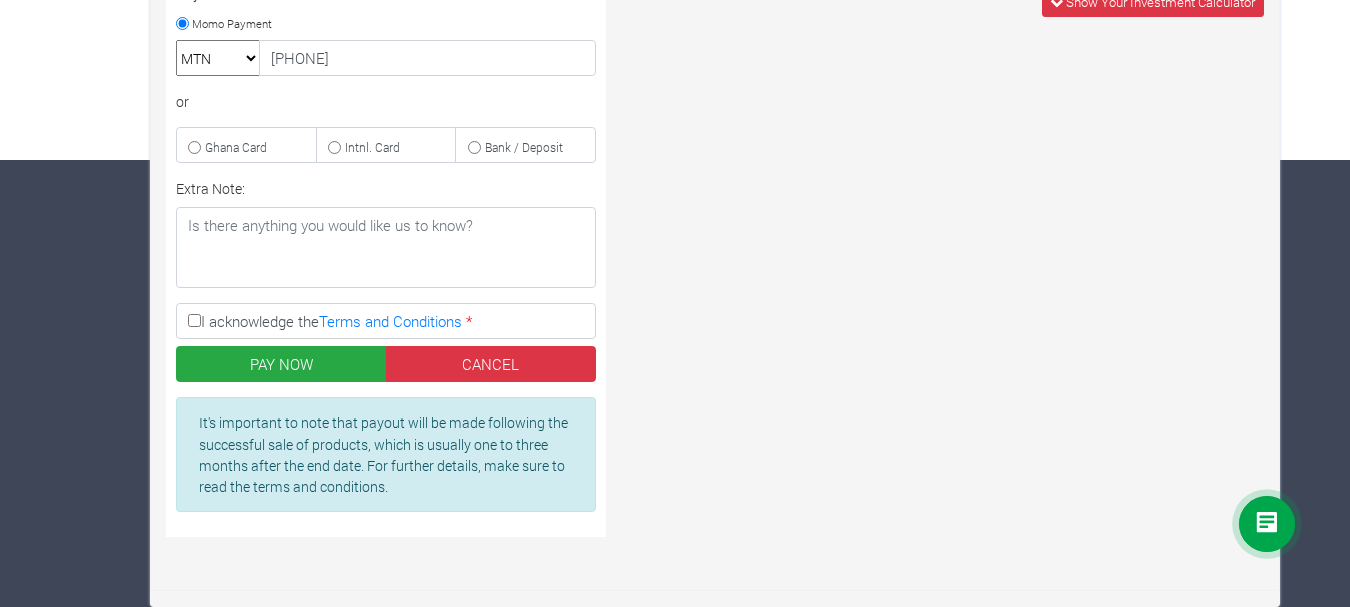 click on "I acknowledge the   Terms and Conditions    *" at bounding box center (194, 320) 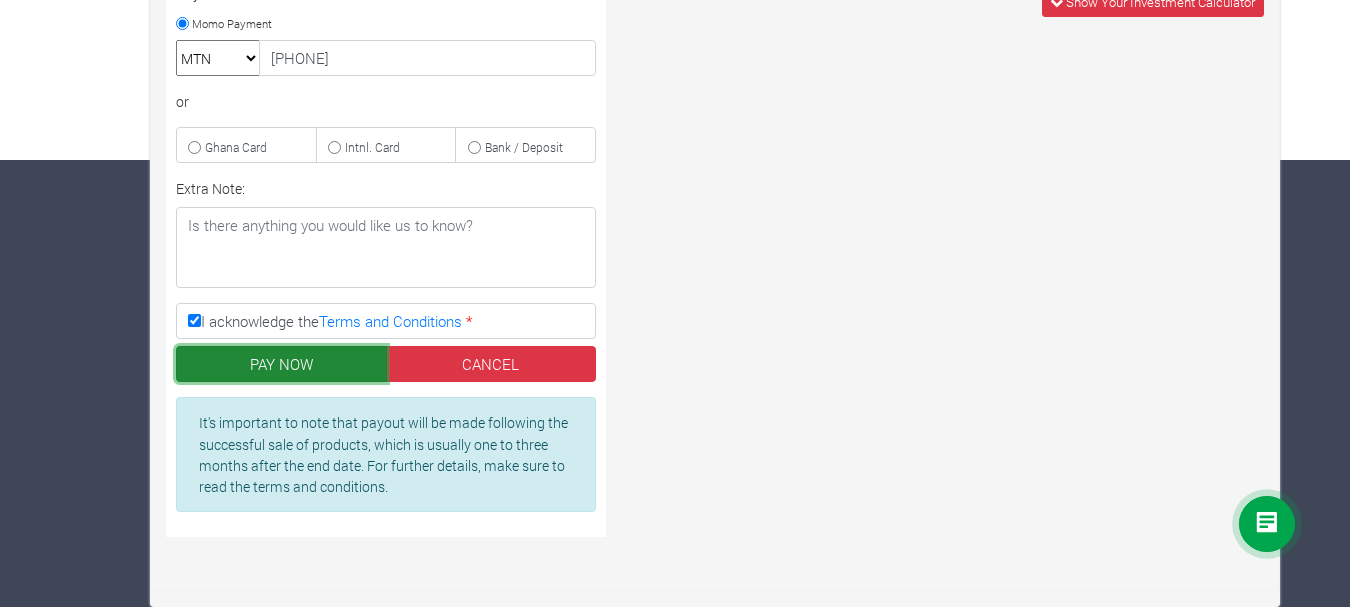 click on "PAY NOW" at bounding box center [281, 364] 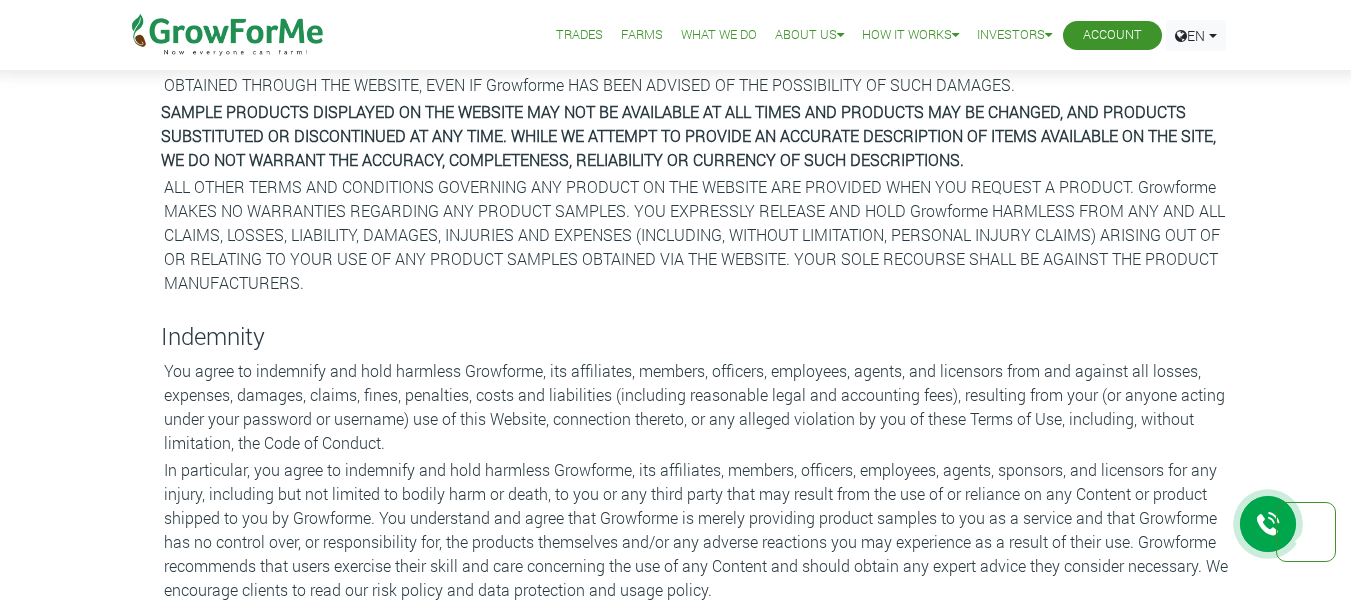 scroll, scrollTop: 0, scrollLeft: 0, axis: both 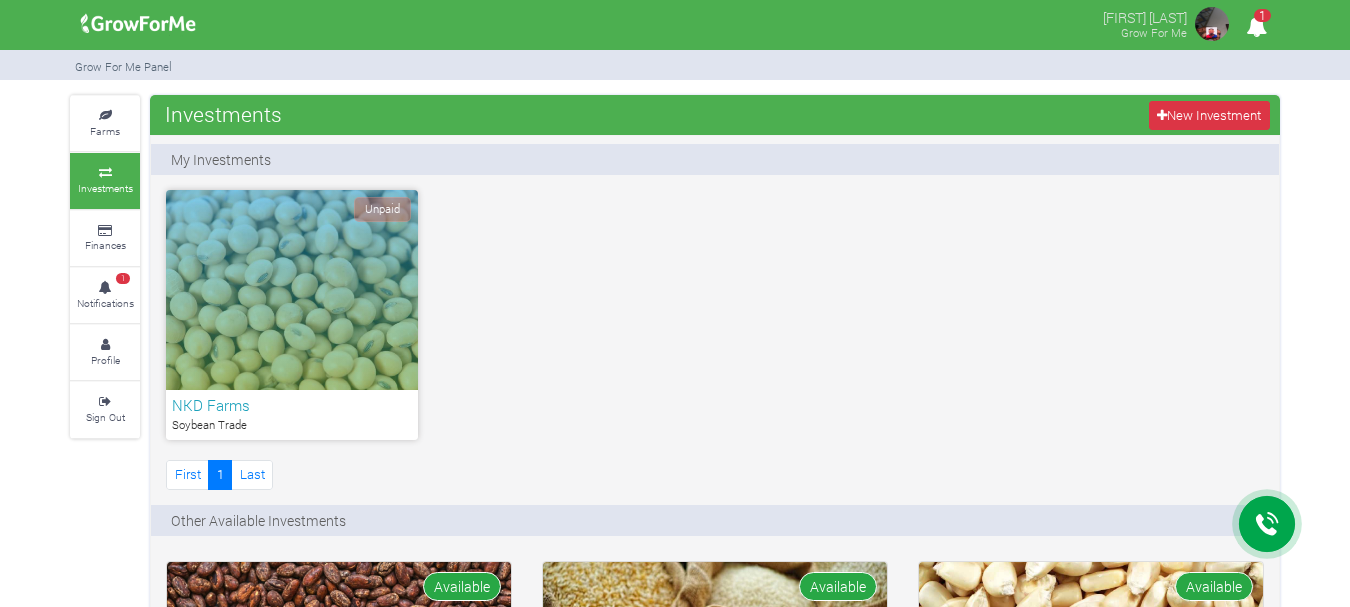 click on "Unpaid" at bounding box center [292, 290] 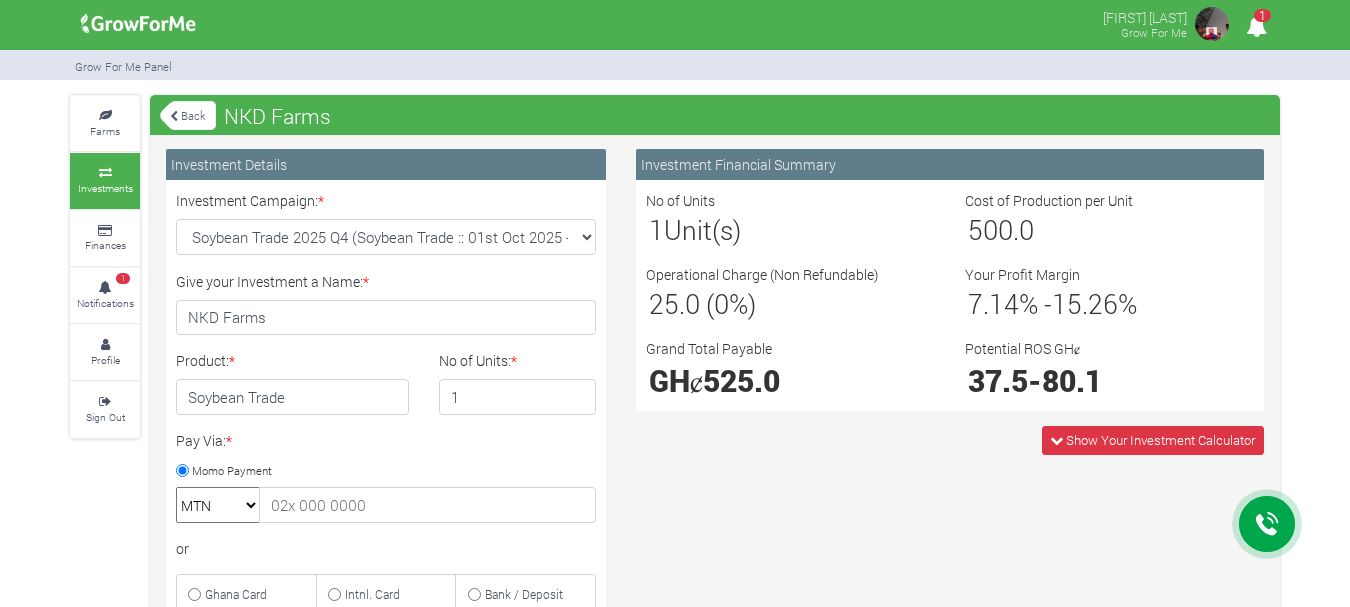 scroll, scrollTop: 0, scrollLeft: 0, axis: both 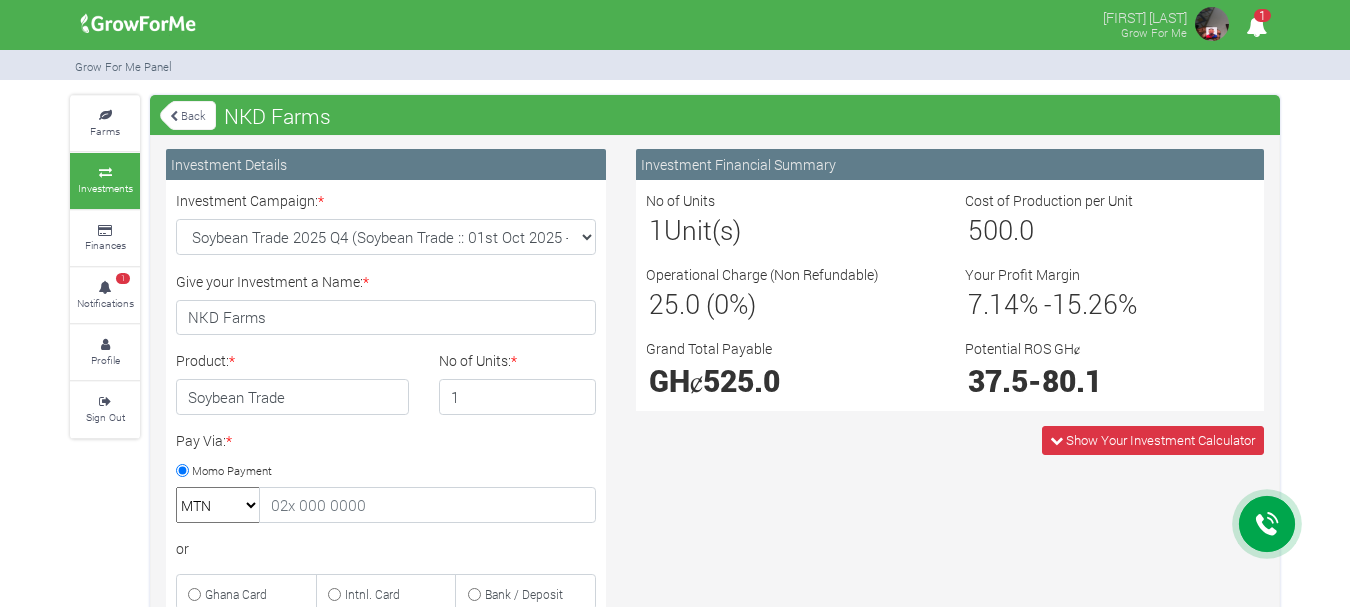 click on "1" at bounding box center (1256, 26) 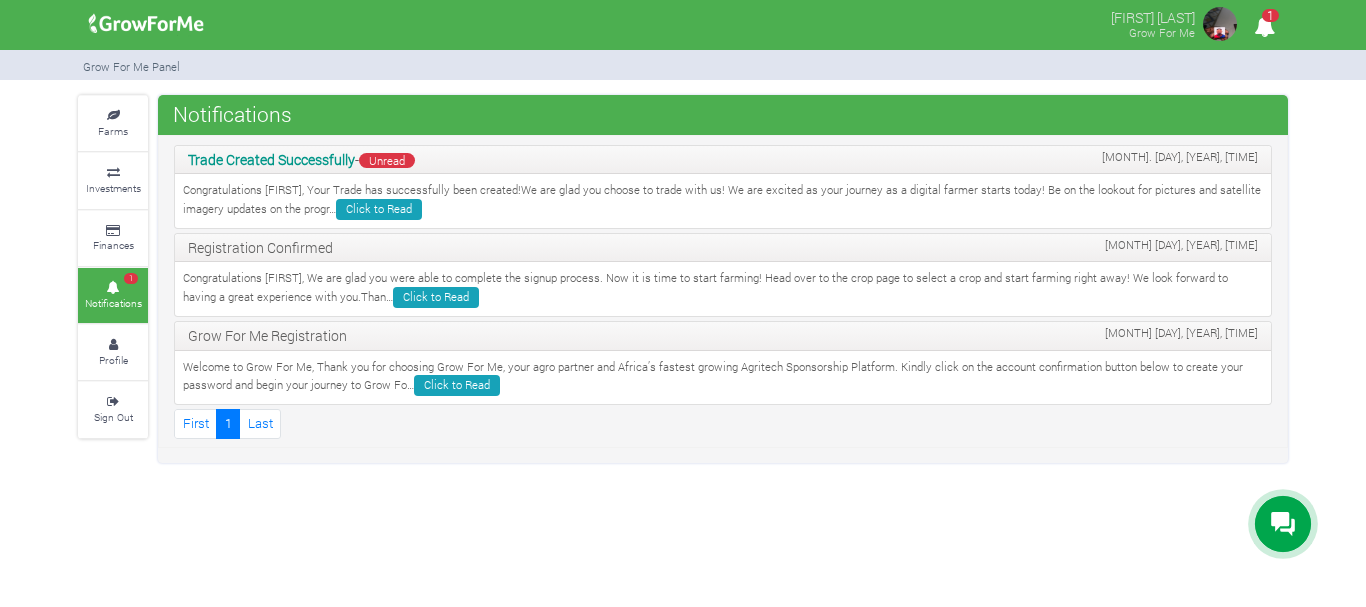 scroll, scrollTop: 0, scrollLeft: 0, axis: both 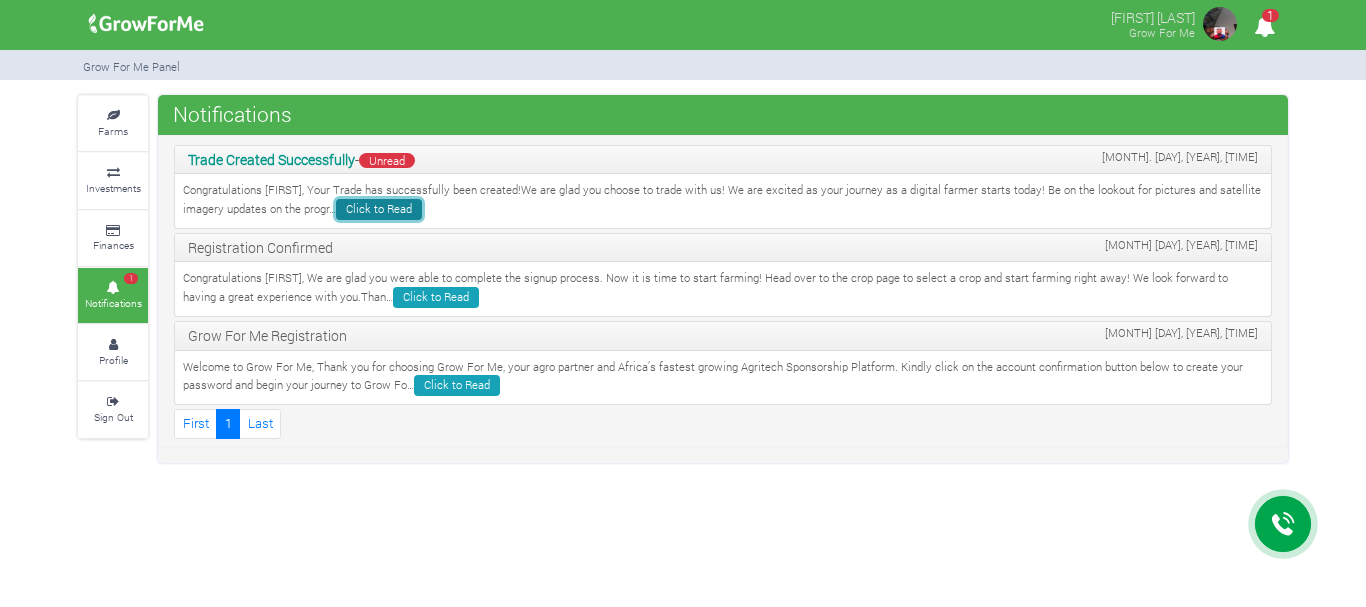 click on "Click to Read" at bounding box center (379, 209) 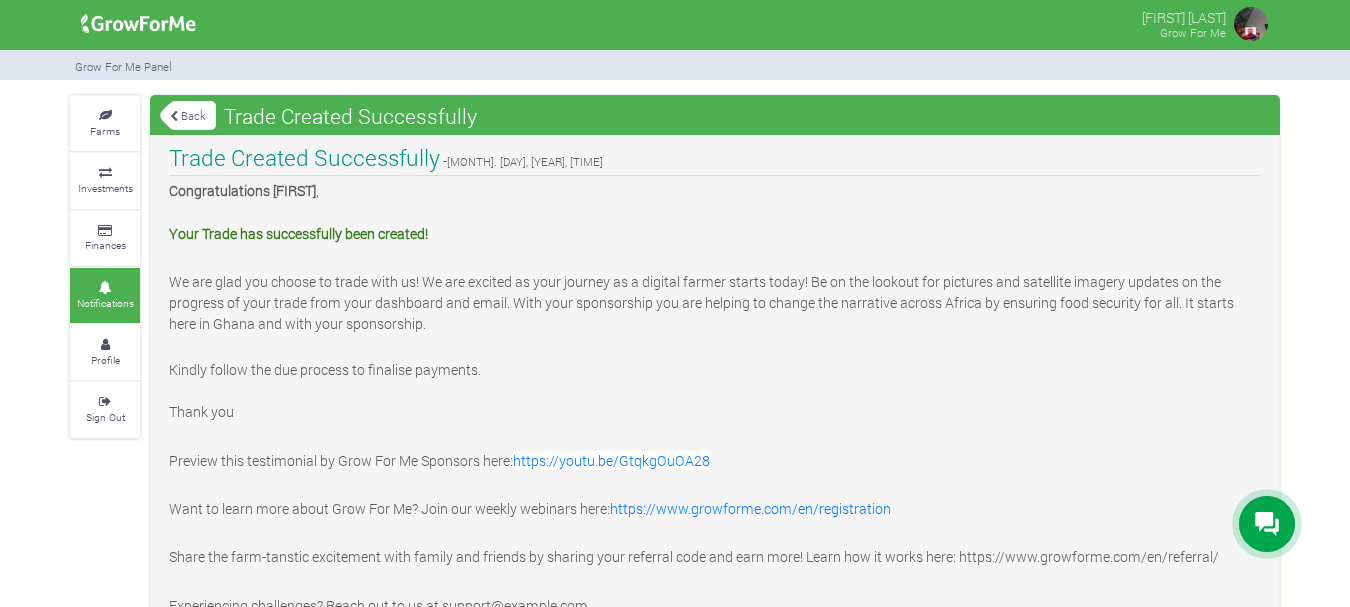 scroll, scrollTop: 0, scrollLeft: 0, axis: both 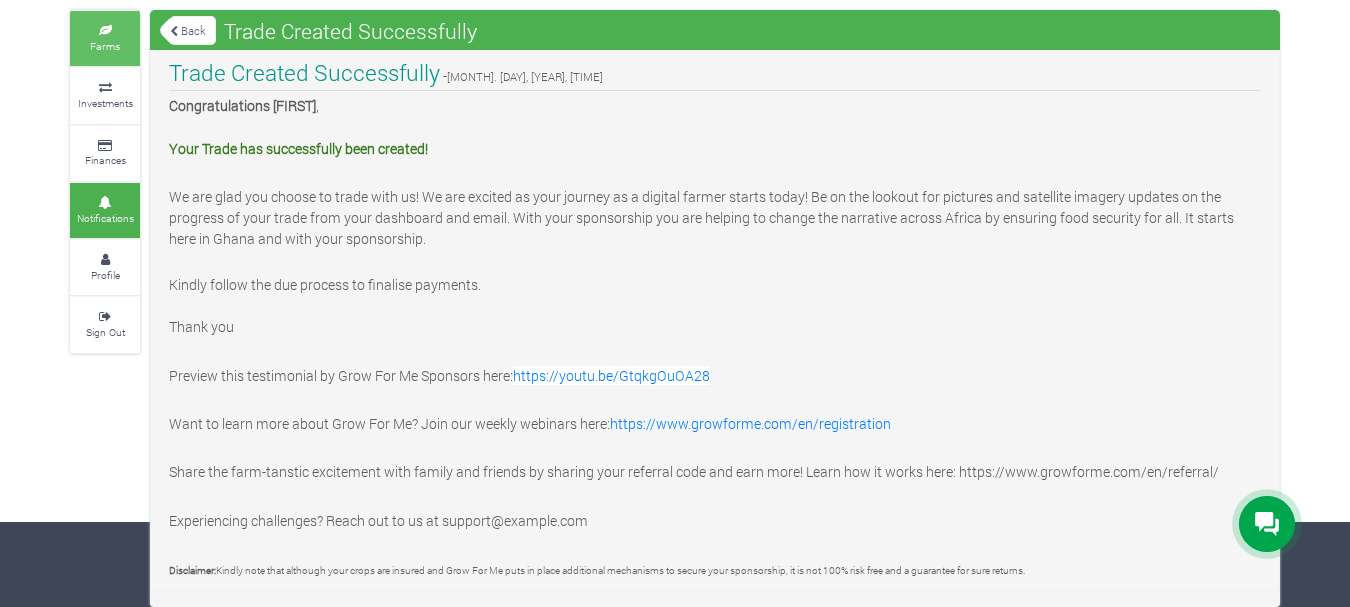 click on "Farms" at bounding box center (105, 46) 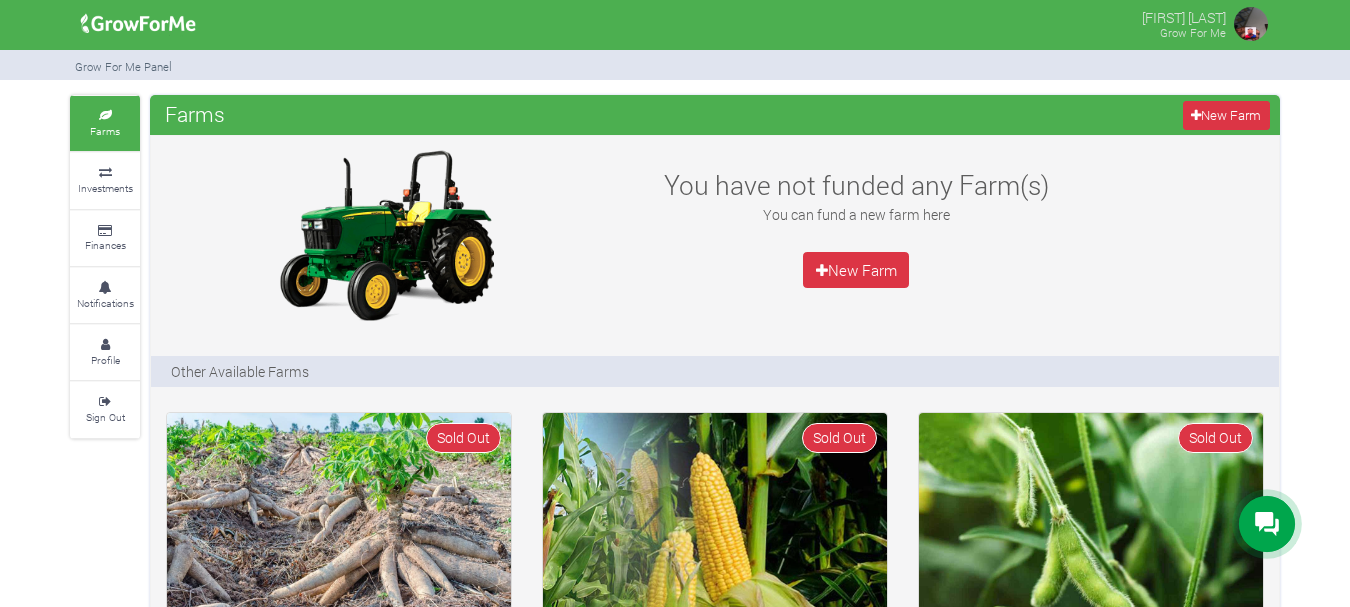 scroll, scrollTop: 0, scrollLeft: 0, axis: both 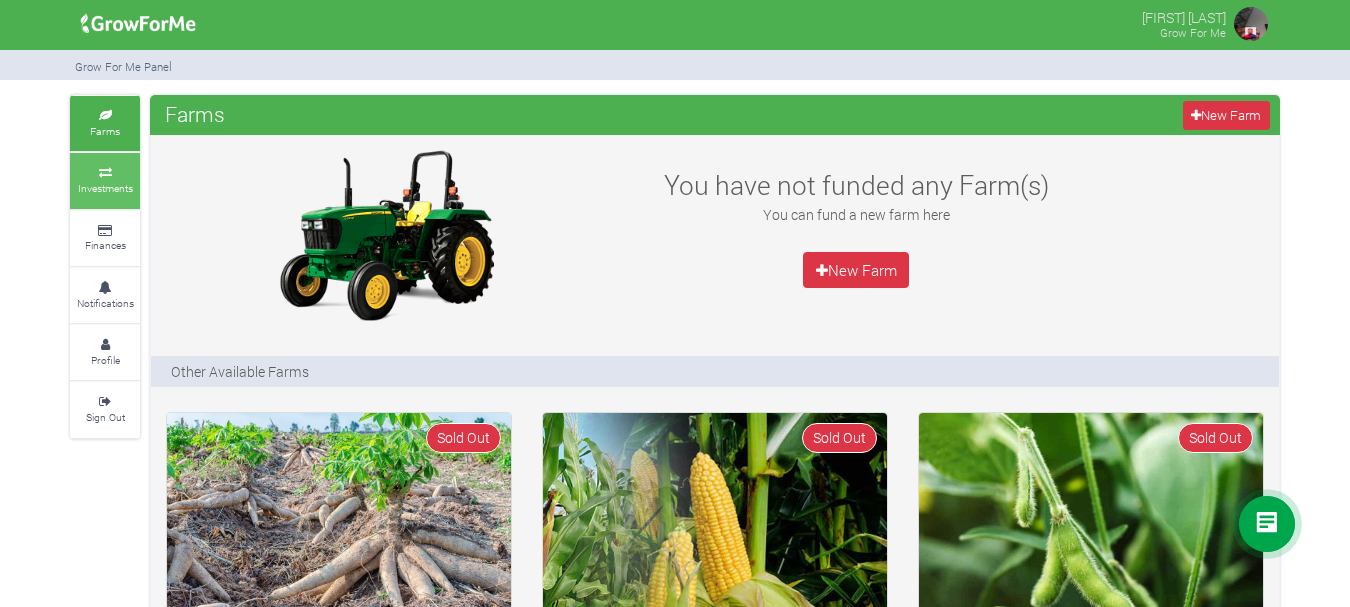 click on "Investments" at bounding box center [105, 180] 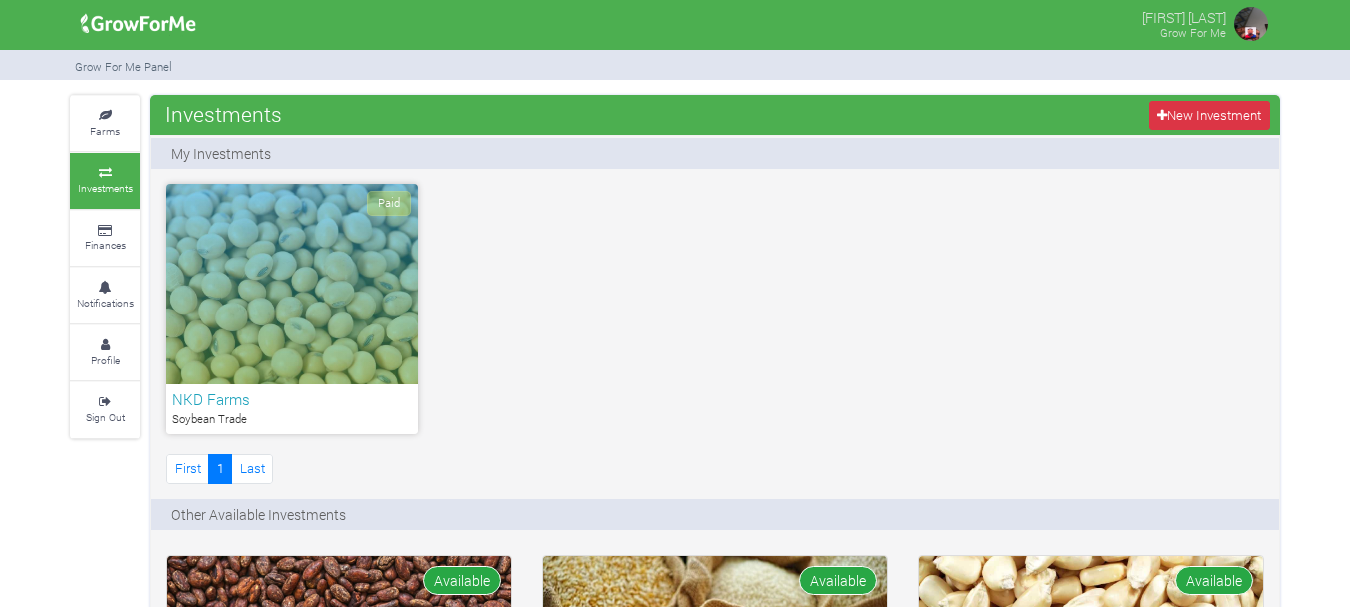 scroll, scrollTop: 0, scrollLeft: 0, axis: both 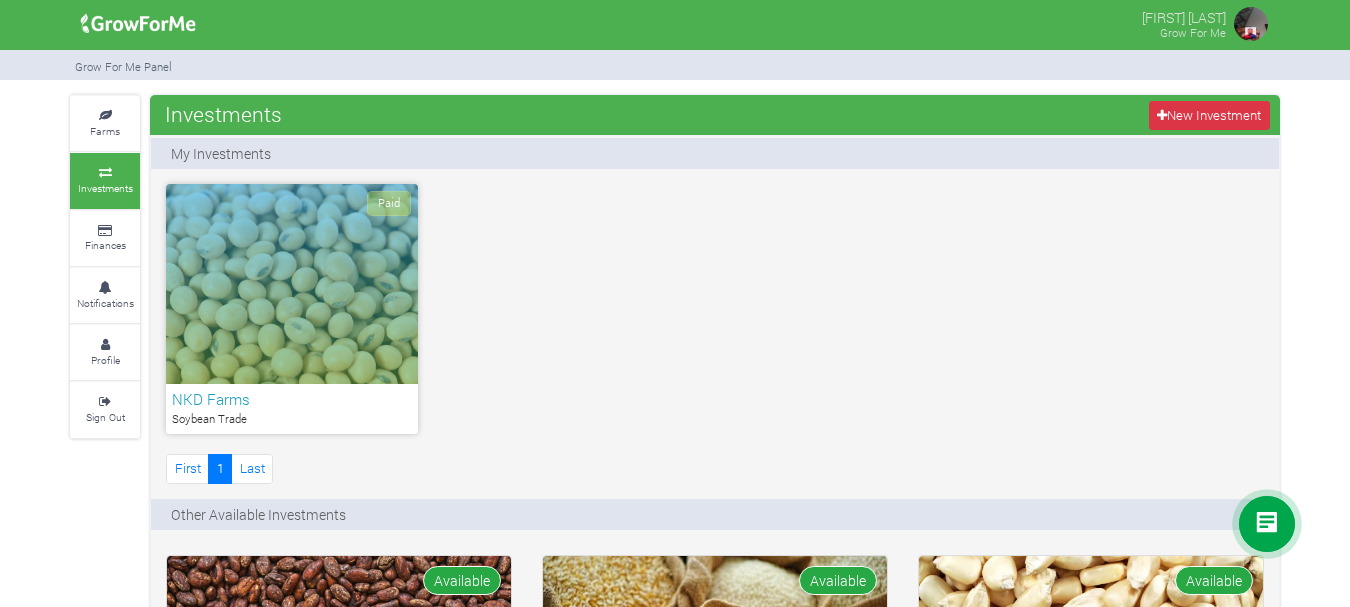 click on "Paid" at bounding box center (292, 284) 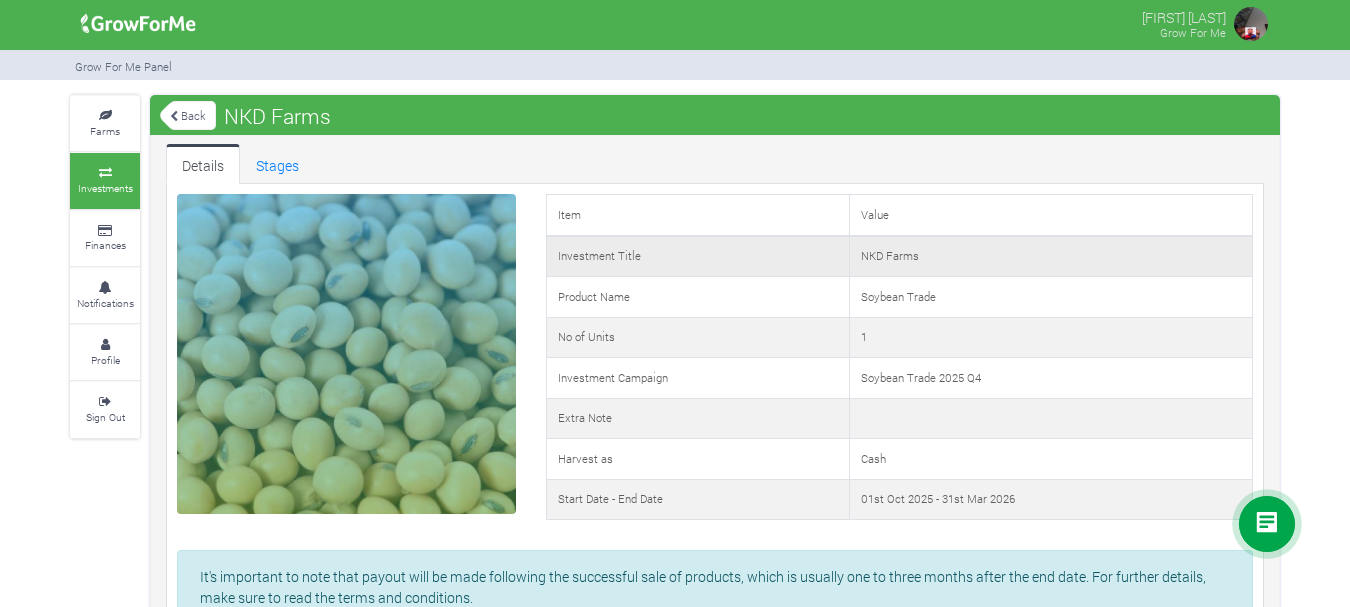 scroll, scrollTop: 0, scrollLeft: 0, axis: both 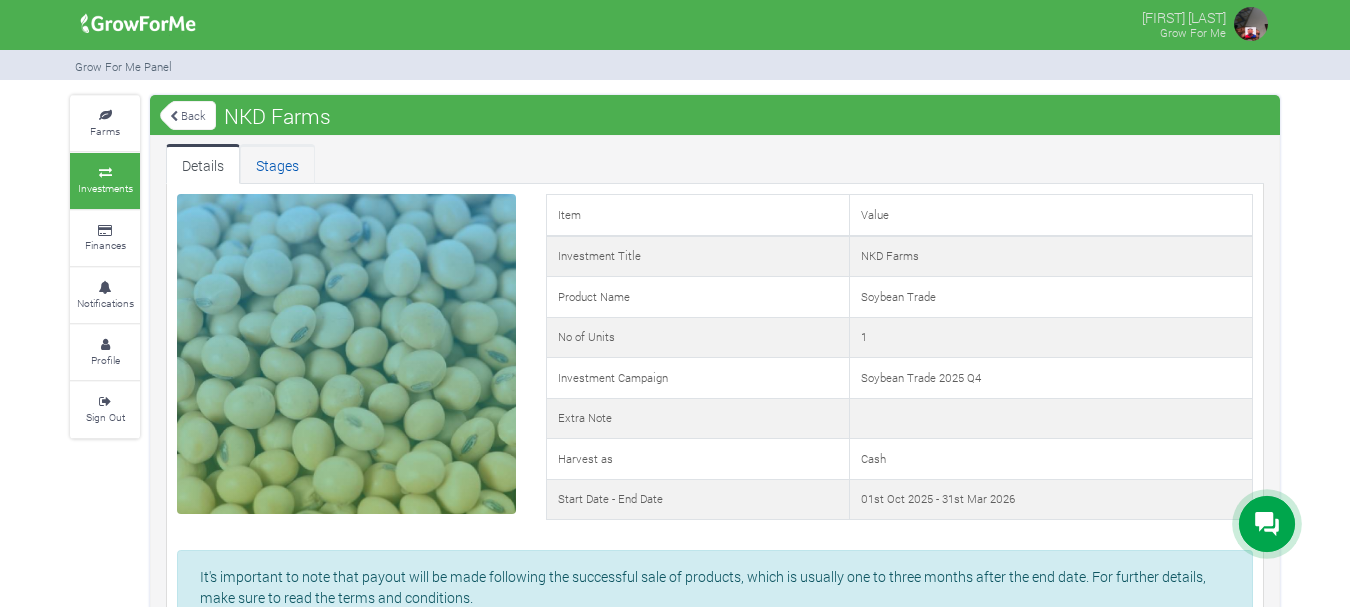 click on "Stages" at bounding box center (277, 164) 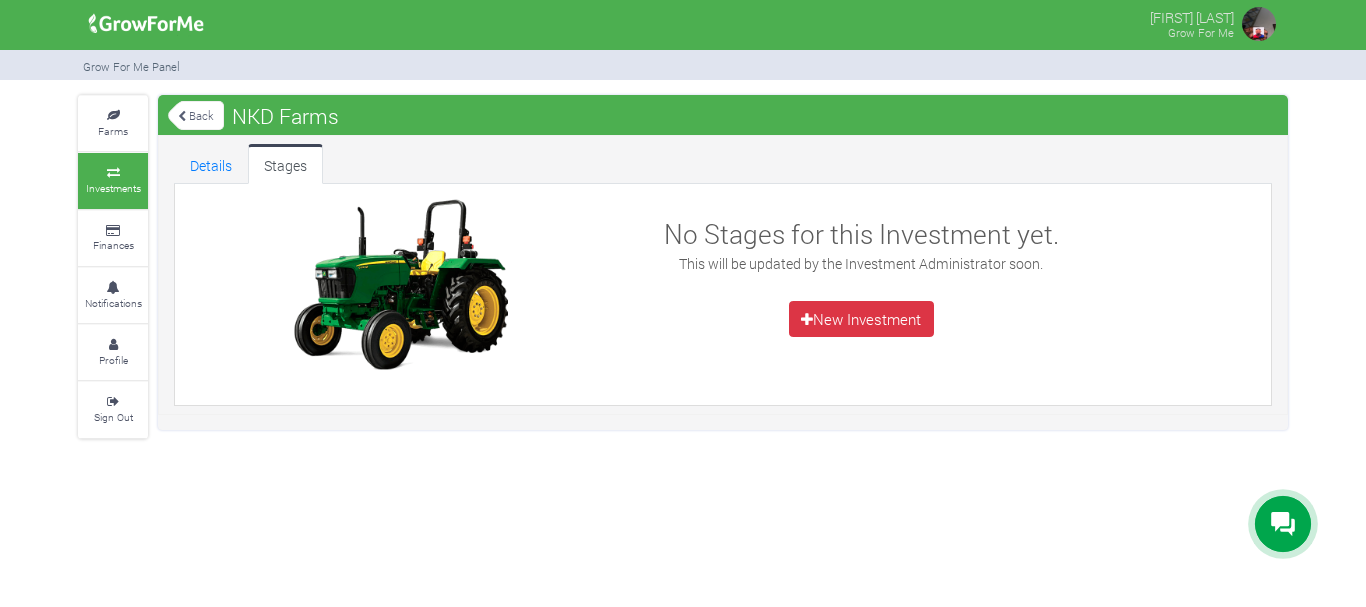 scroll, scrollTop: 0, scrollLeft: 0, axis: both 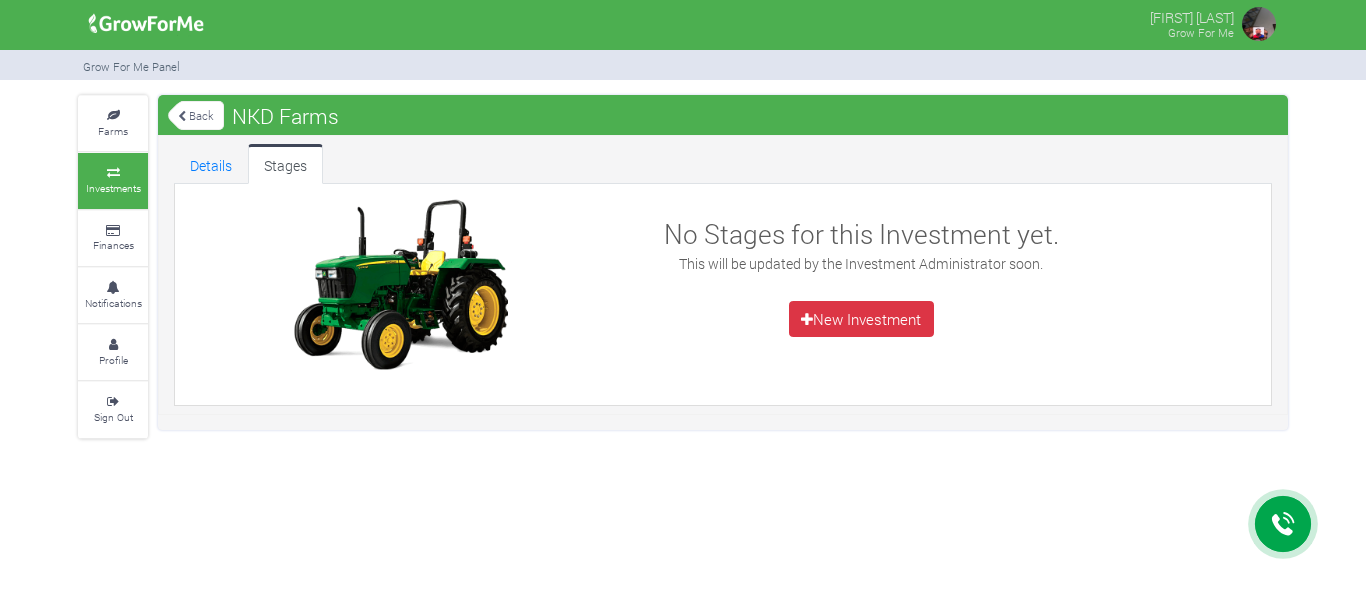 click on "Stages" at bounding box center (285, 164) 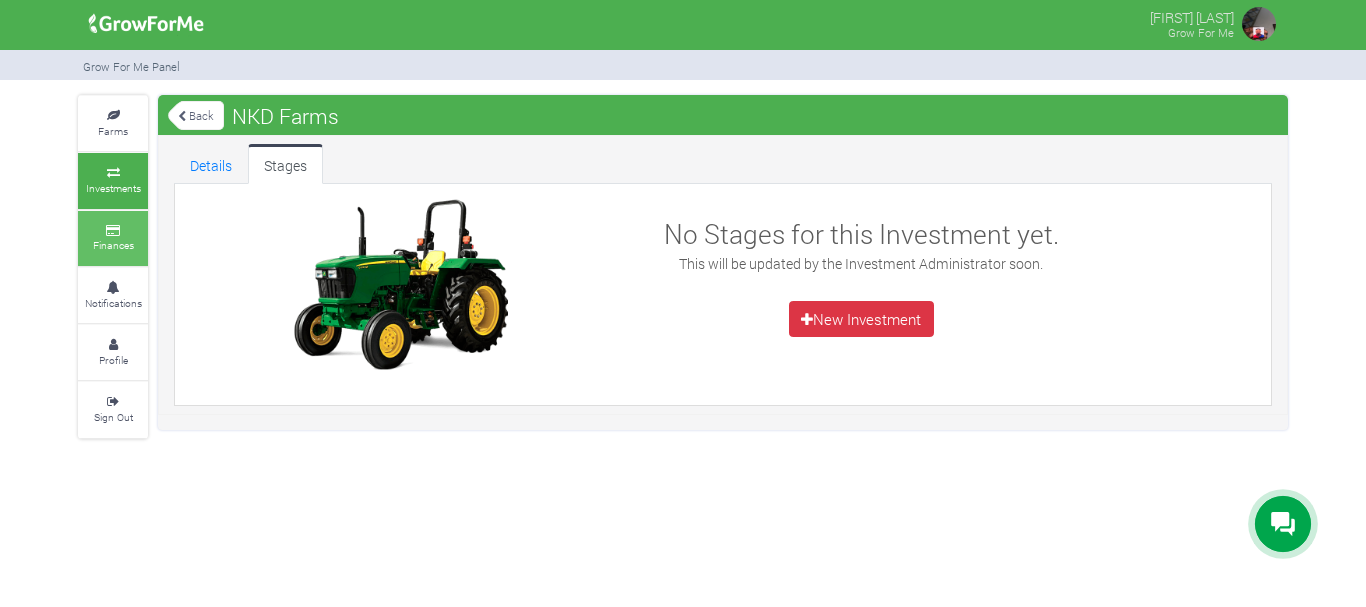 scroll, scrollTop: 0, scrollLeft: 0, axis: both 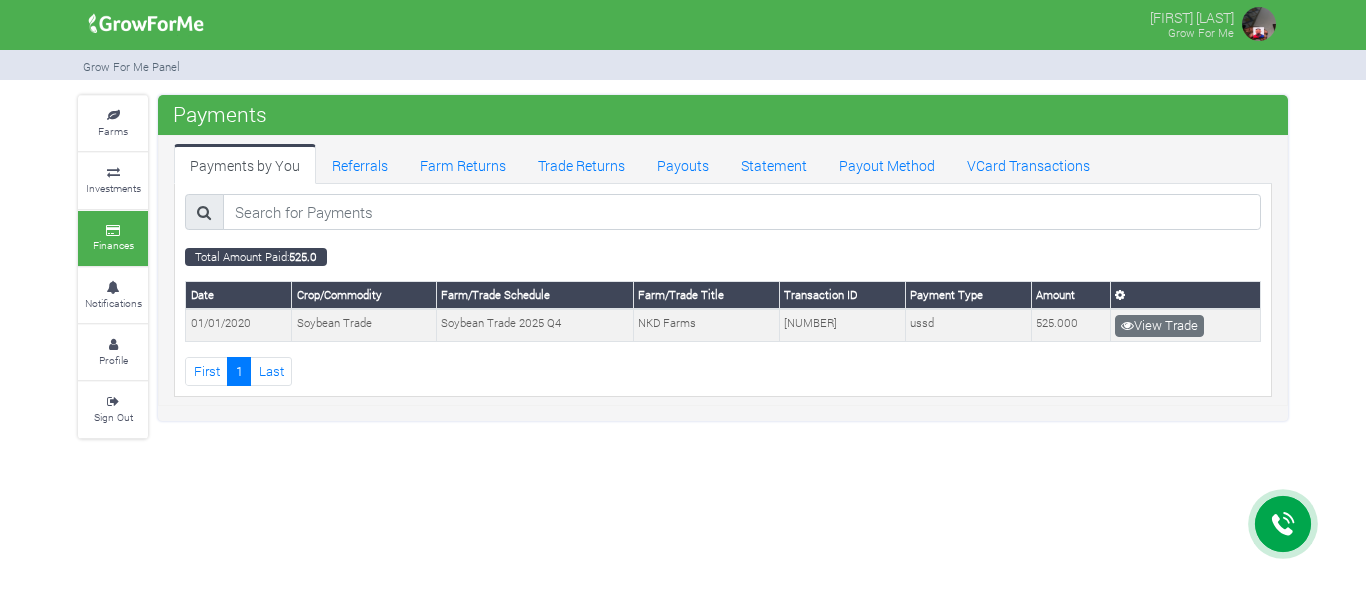 click at bounding box center [1259, 24] 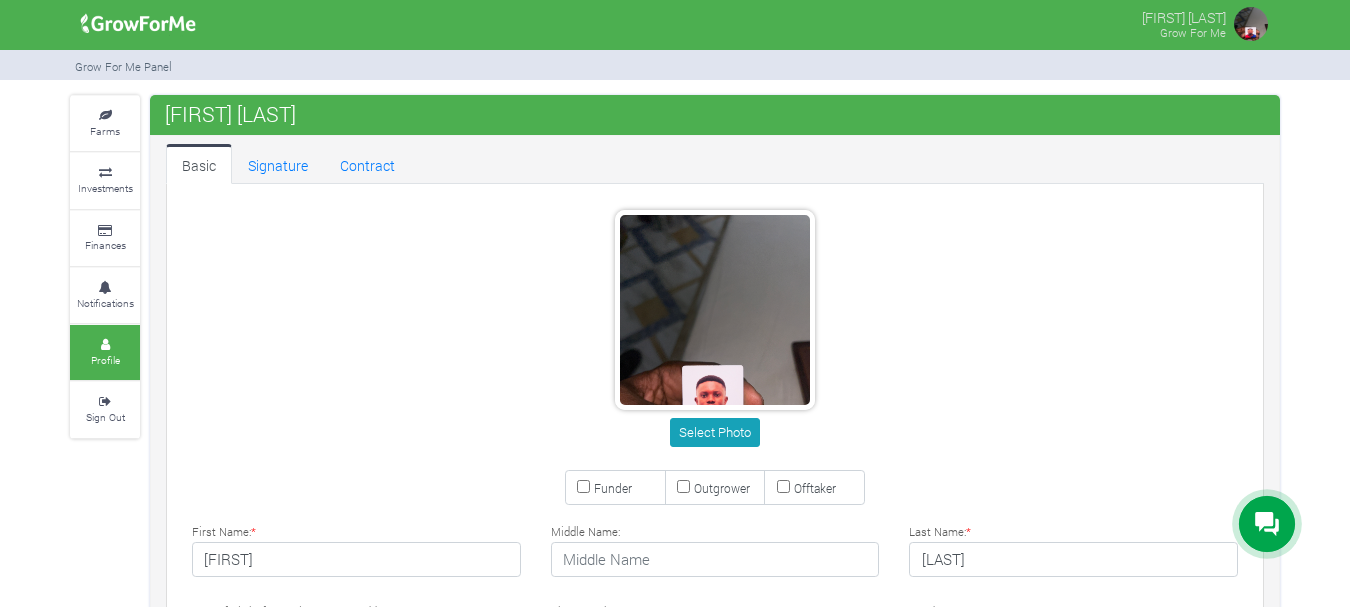 scroll, scrollTop: 0, scrollLeft: 0, axis: both 